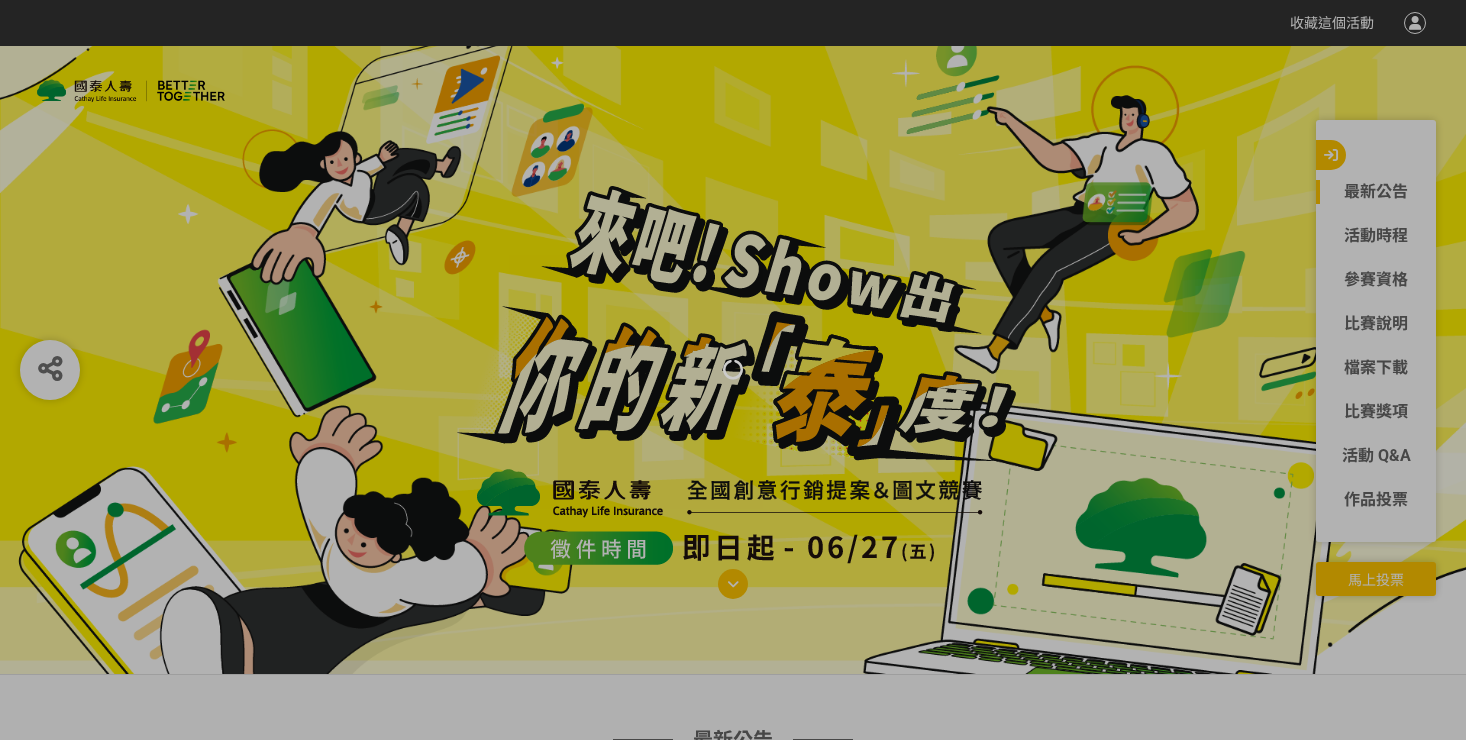 scroll, scrollTop: 0, scrollLeft: 0, axis: both 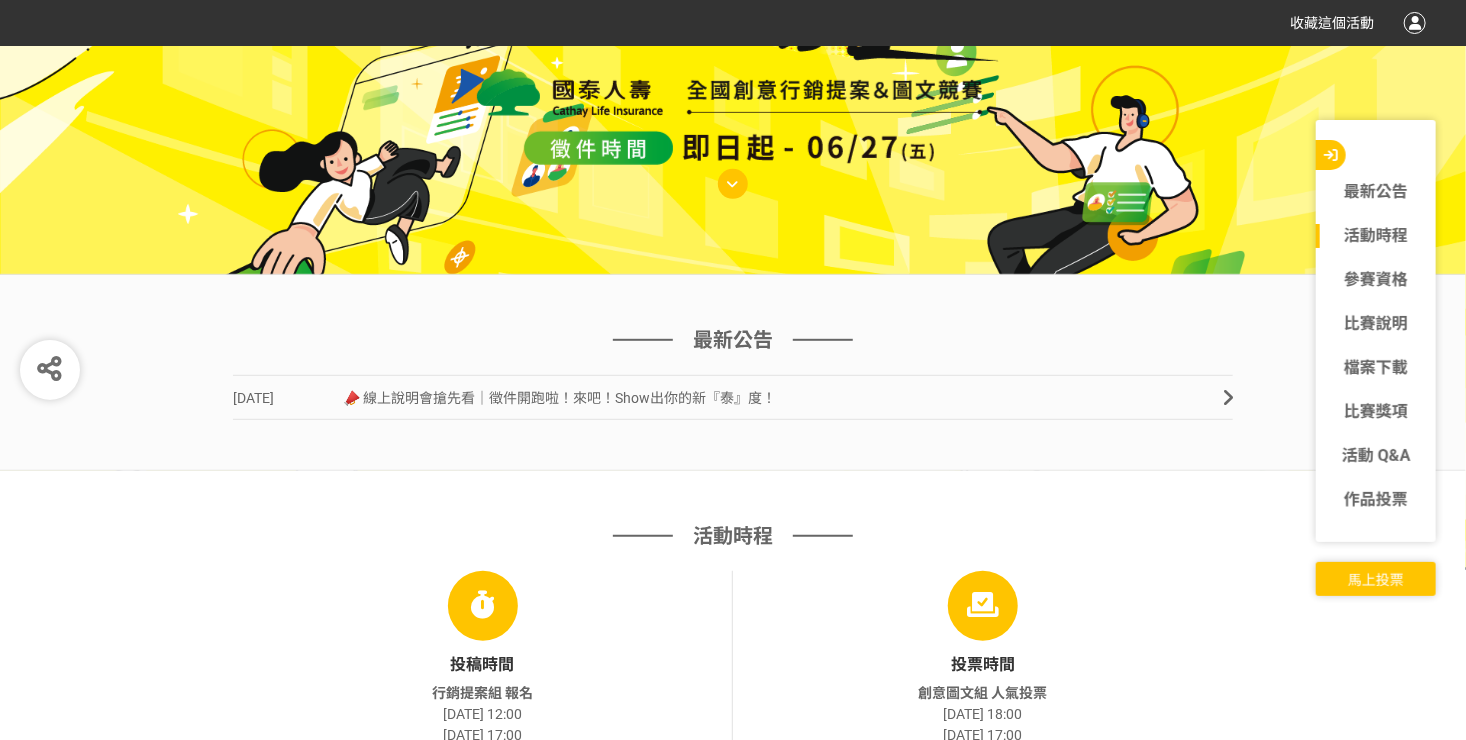 click on "馬上投票" at bounding box center [1376, 580] 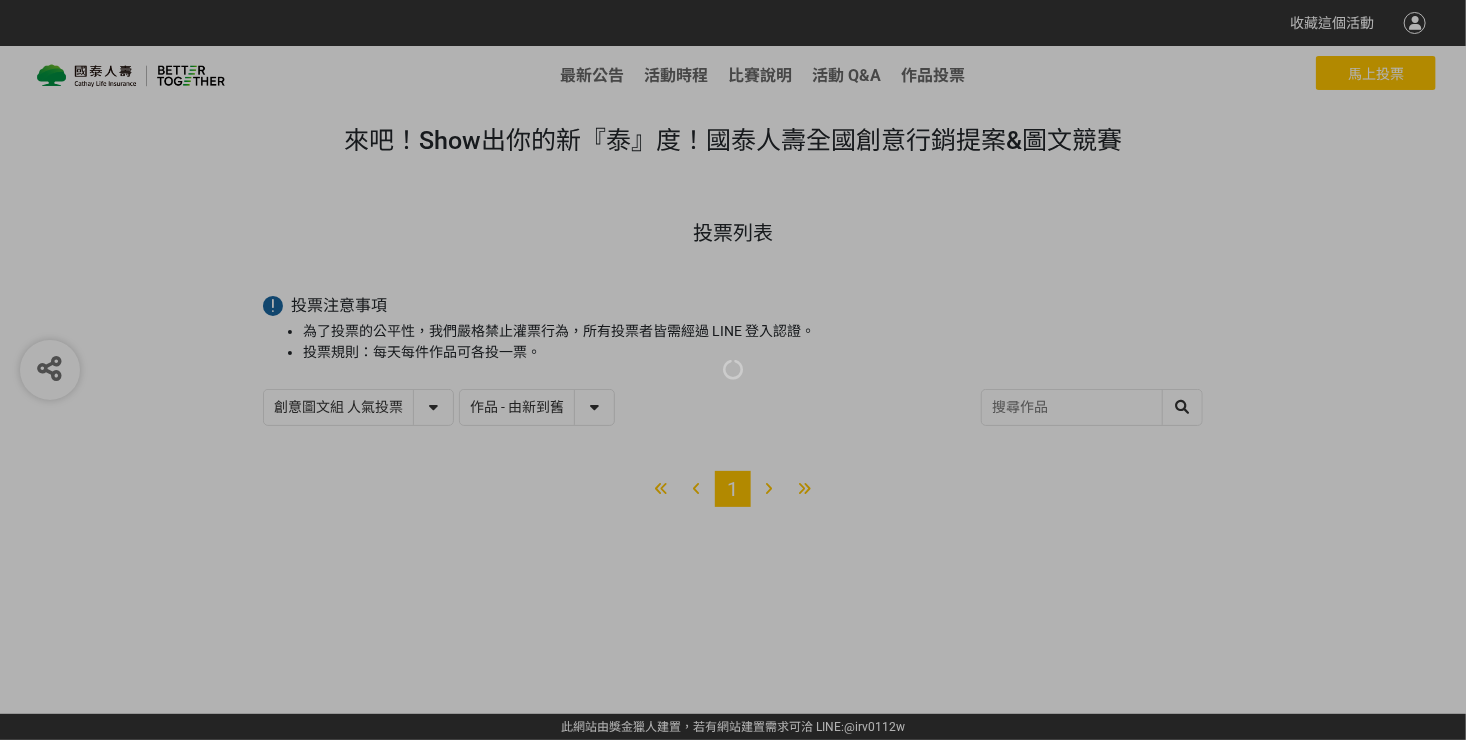 scroll, scrollTop: 0, scrollLeft: 0, axis: both 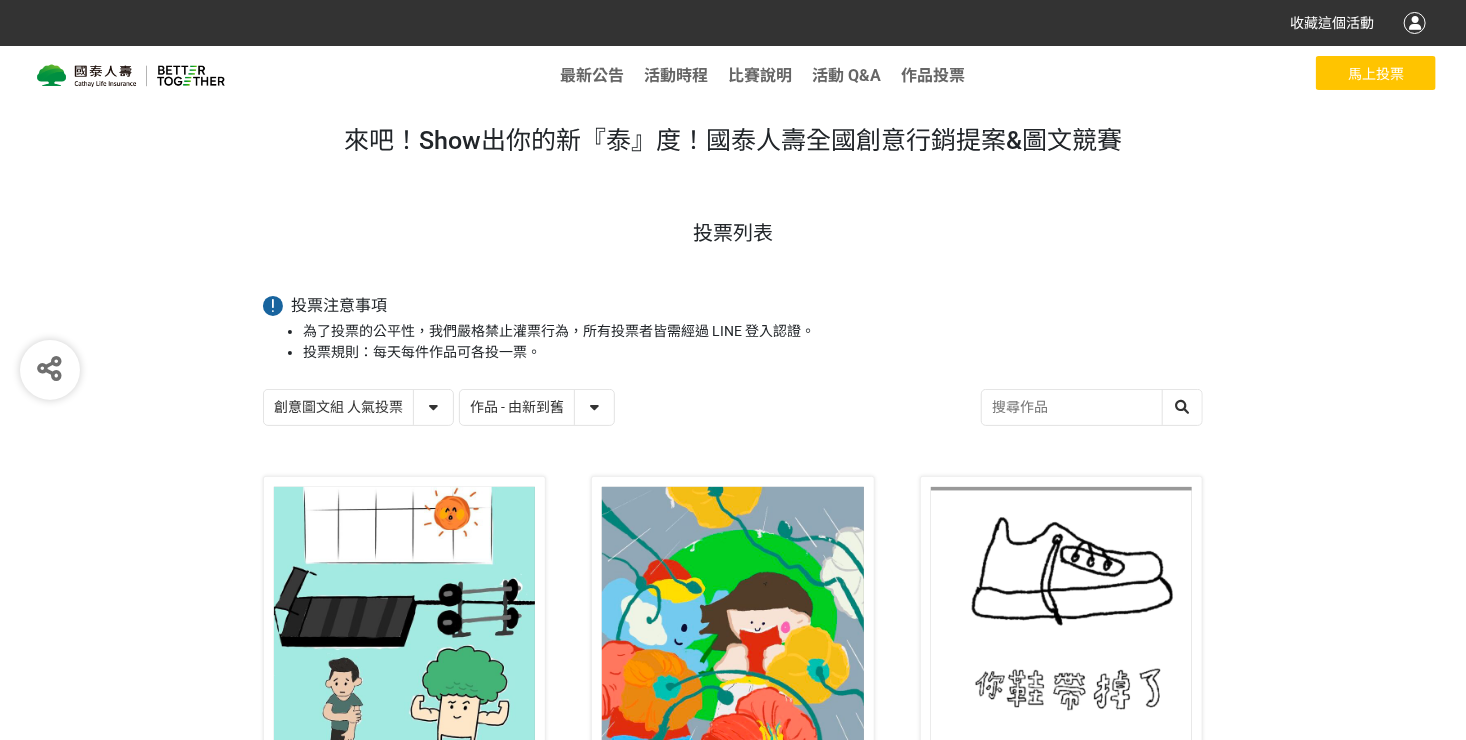 click at bounding box center (1092, 407) 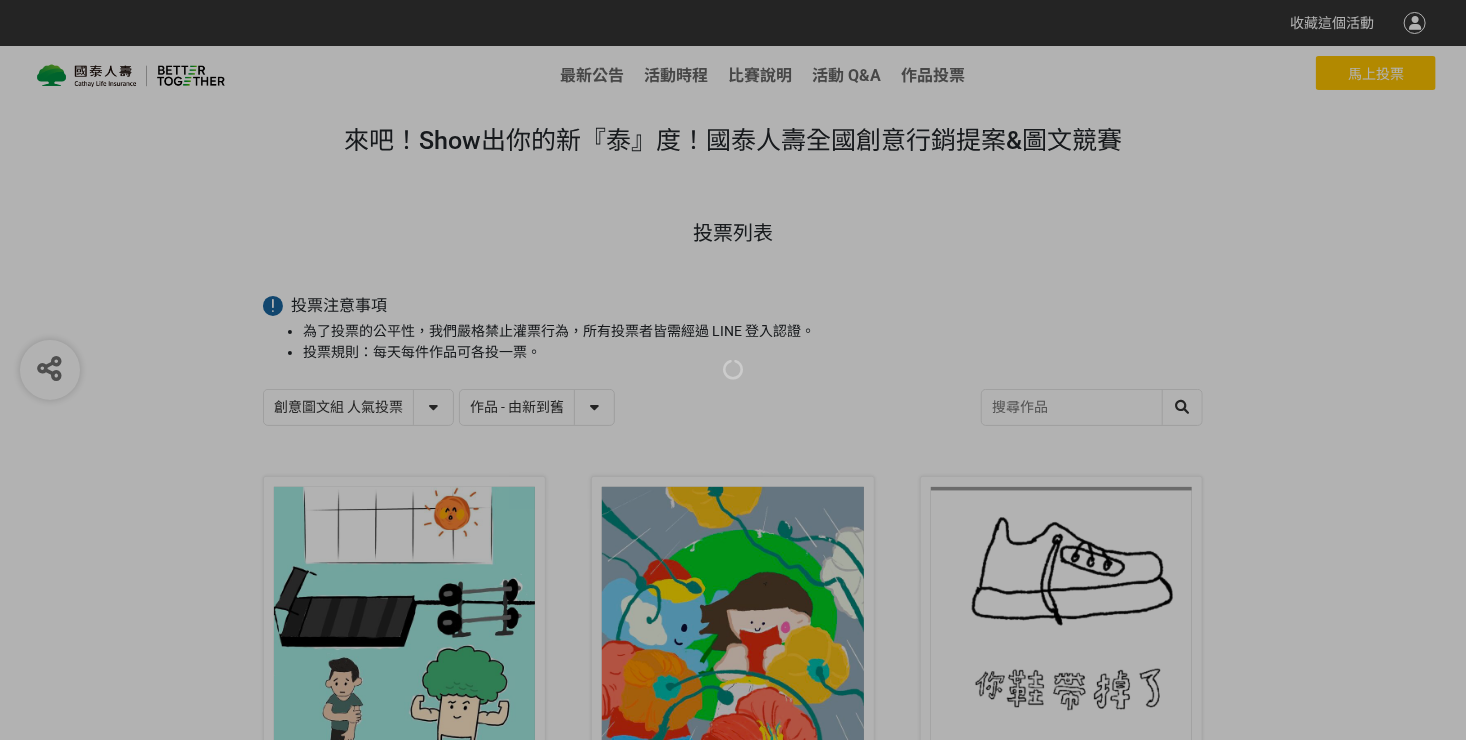 select on "13115" 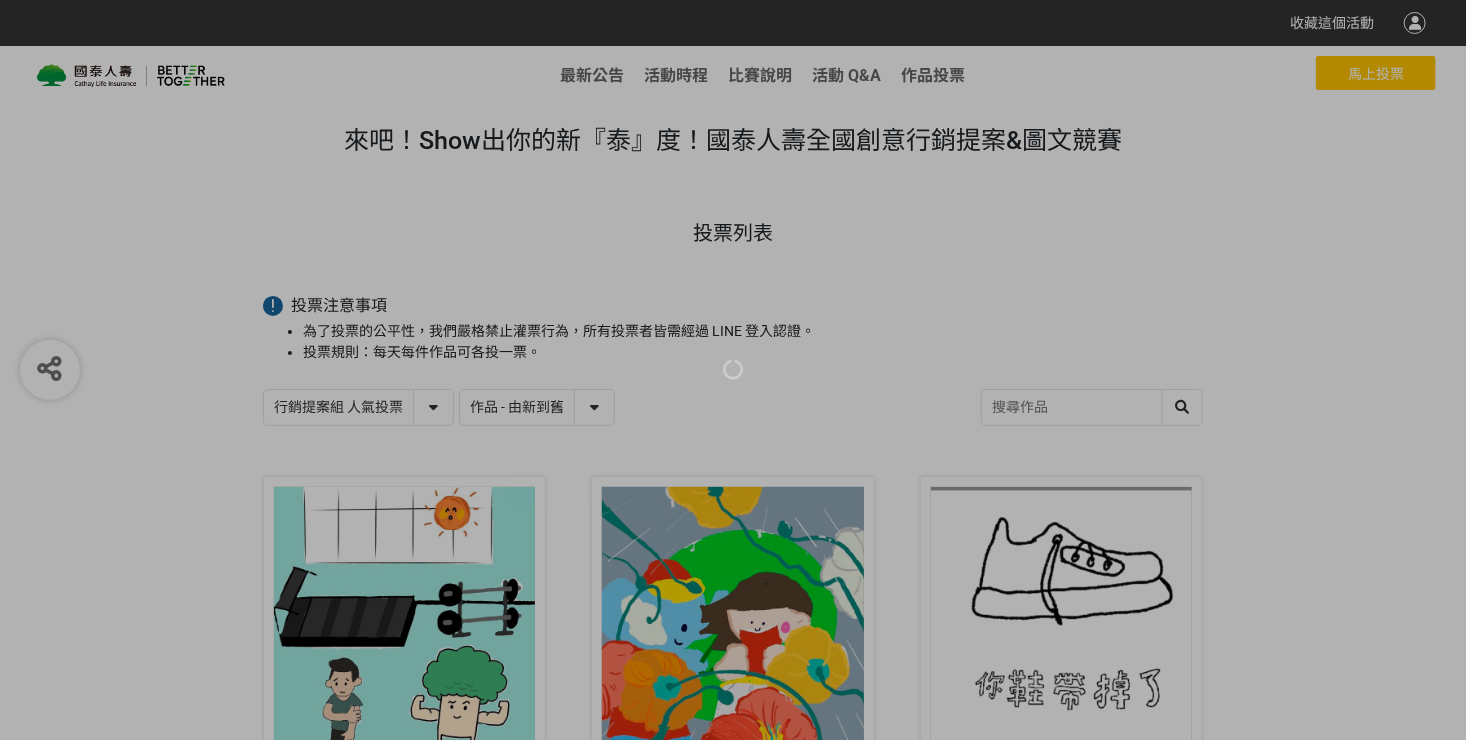drag, startPoint x: 444, startPoint y: 398, endPoint x: 408, endPoint y: 427, distance: 46.227695 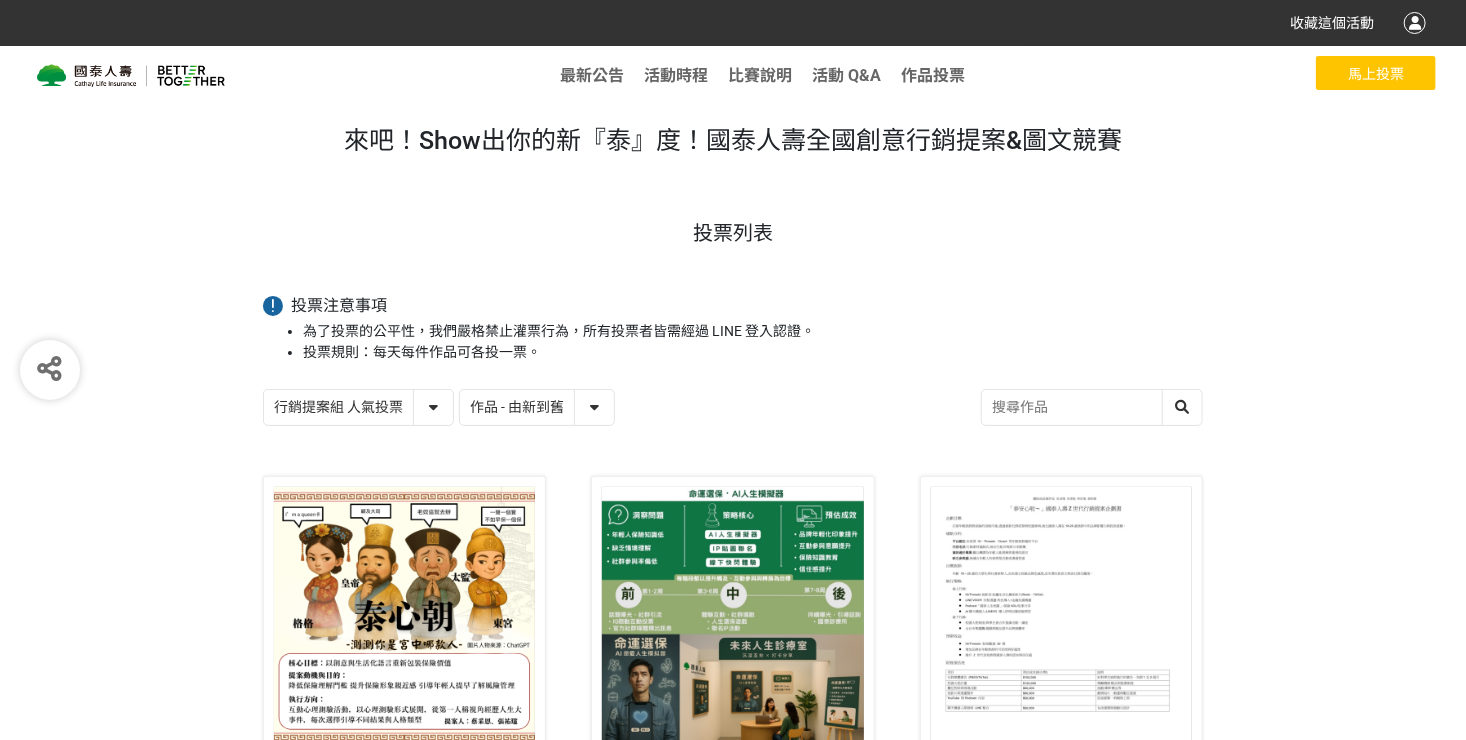 click at bounding box center (1092, 407) 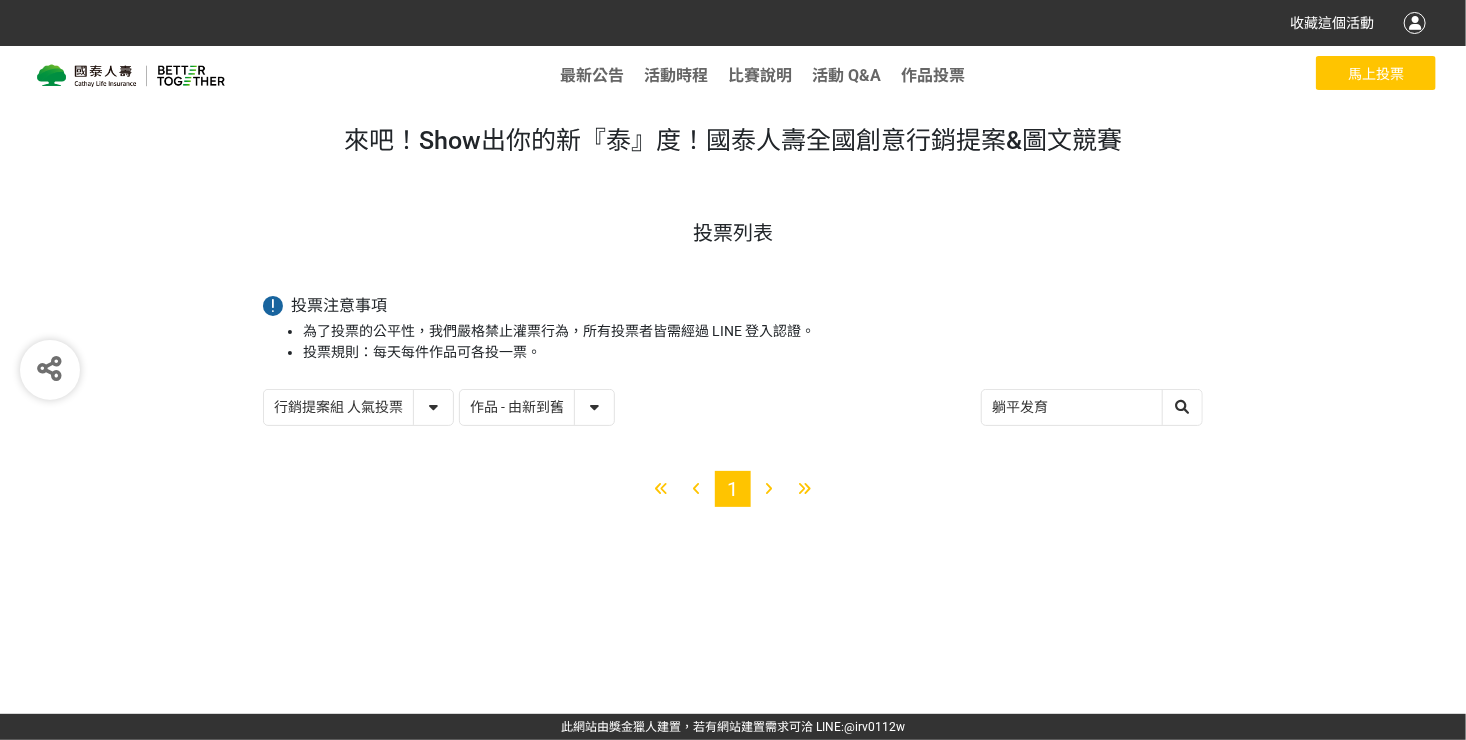 click on "躺平发育" at bounding box center [1092, 407] 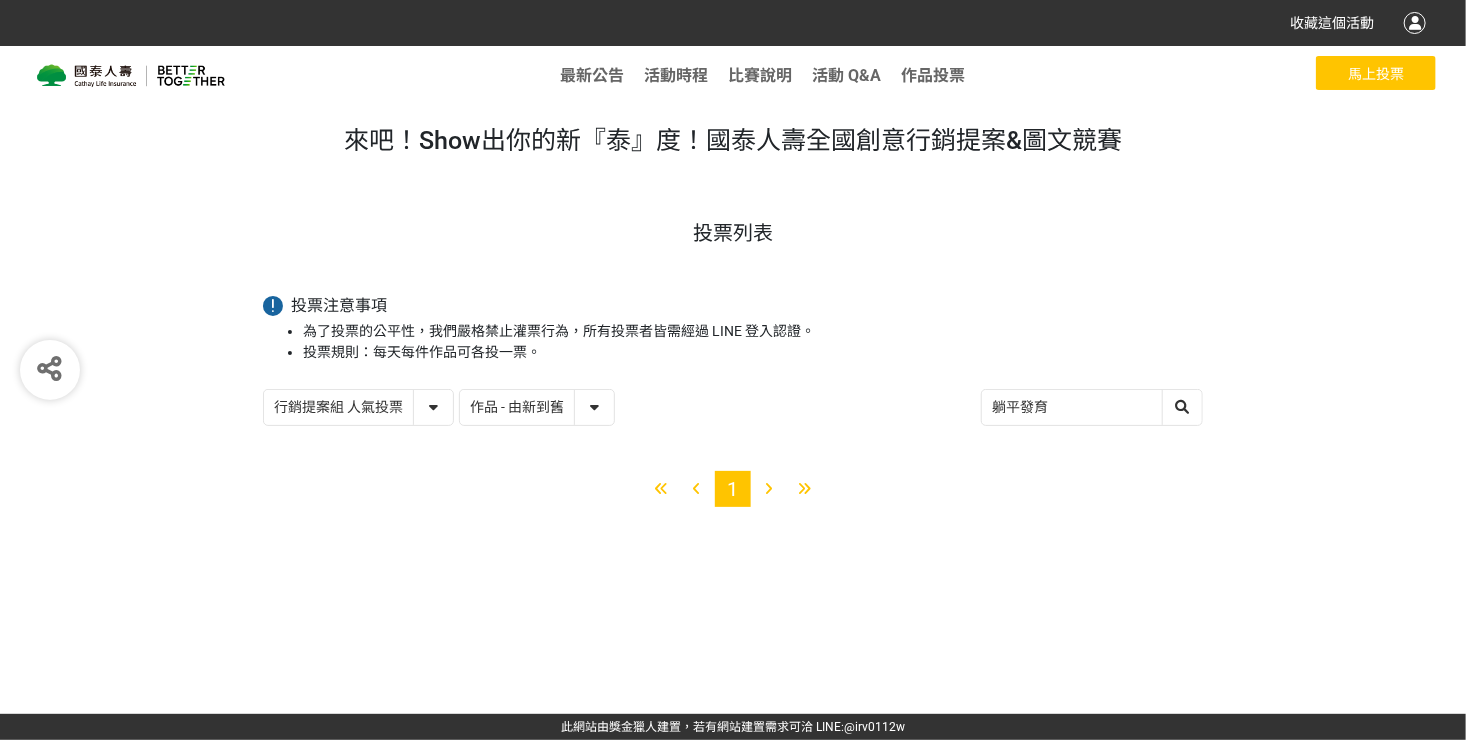 type on "躺平發育" 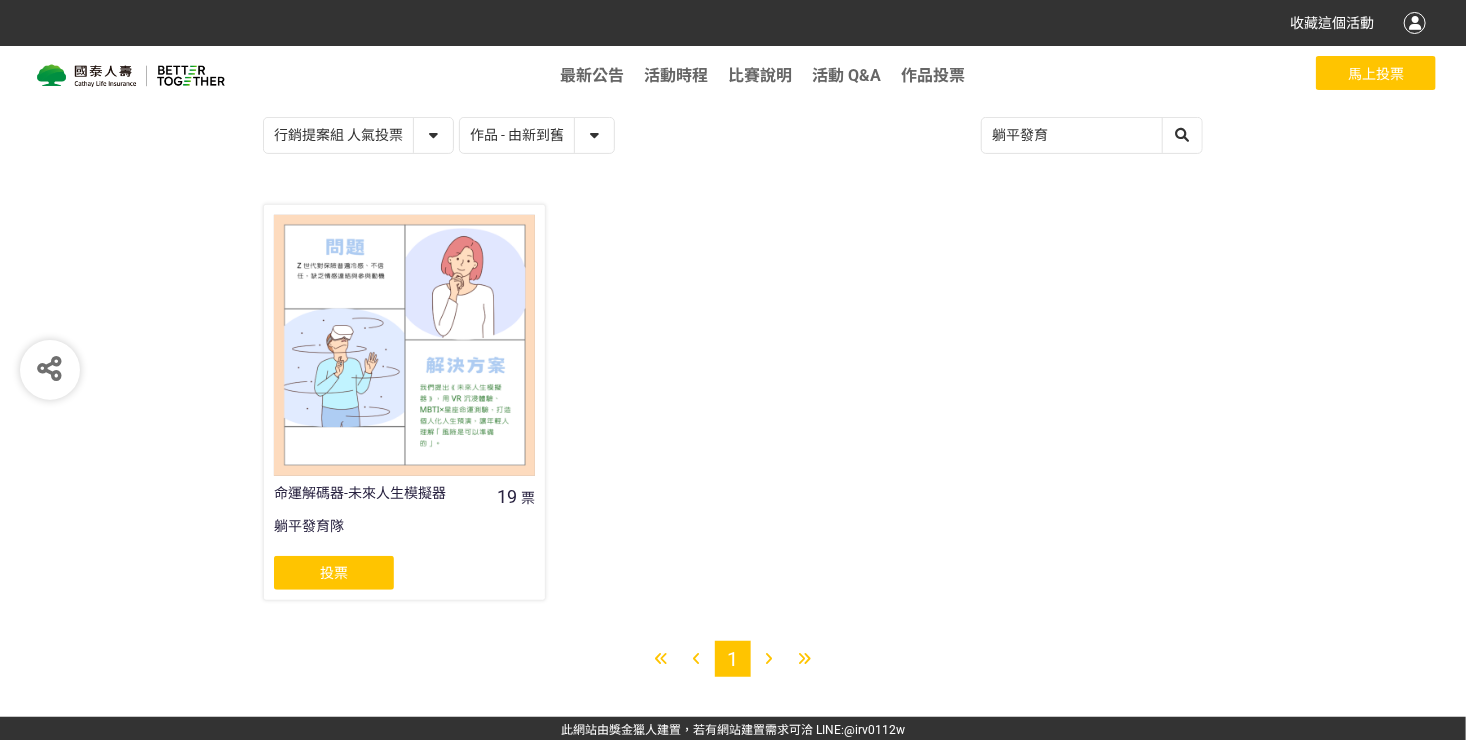 scroll, scrollTop: 275, scrollLeft: 0, axis: vertical 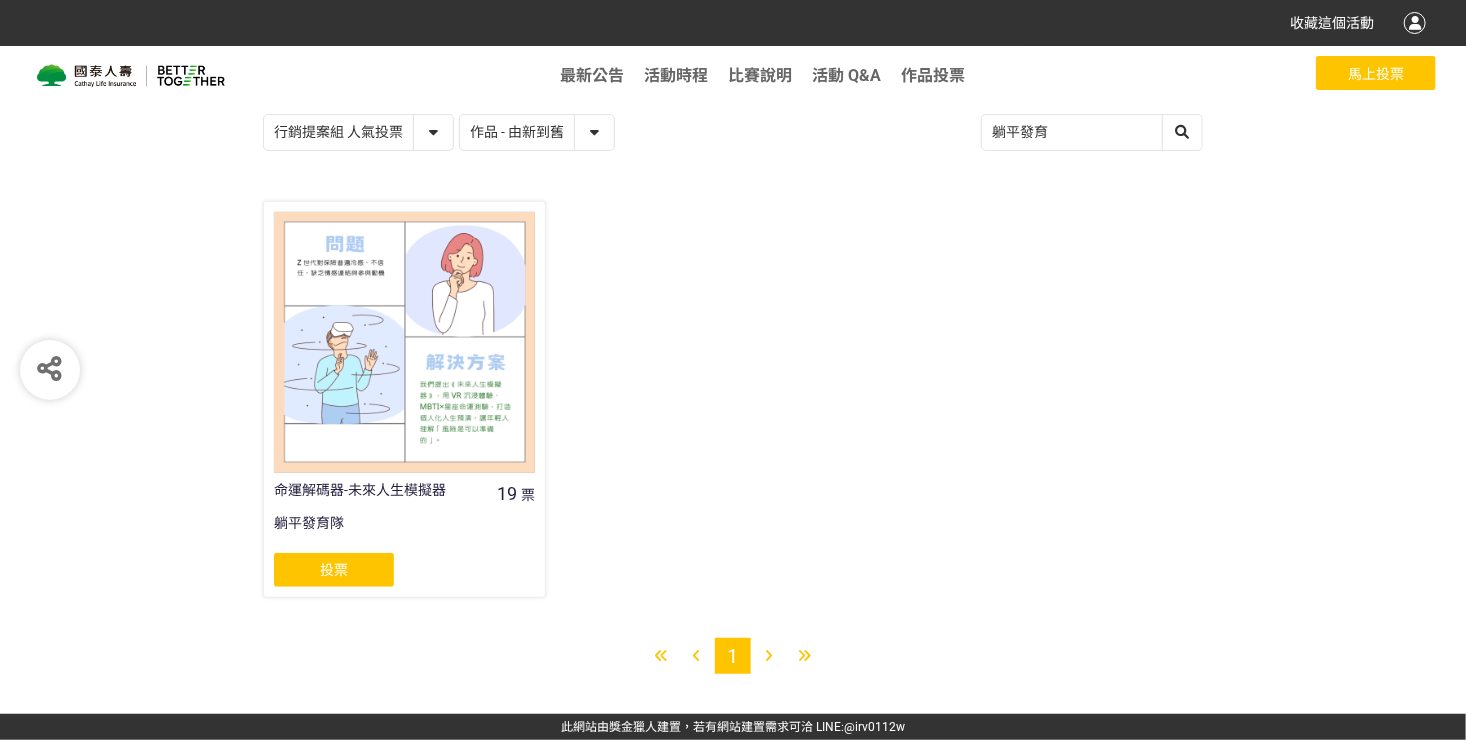 click on "躺平發育隊" at bounding box center (404, 533) 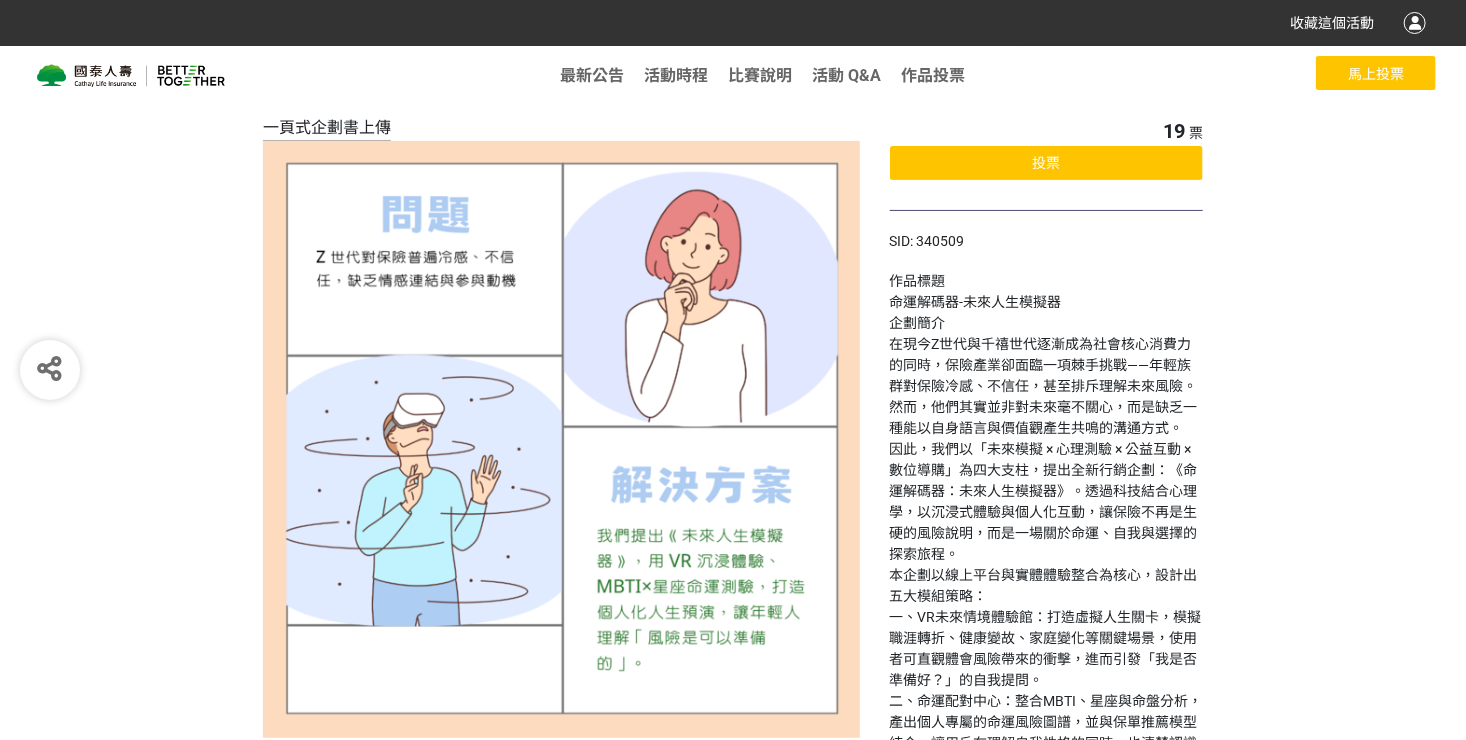 scroll, scrollTop: 100, scrollLeft: 0, axis: vertical 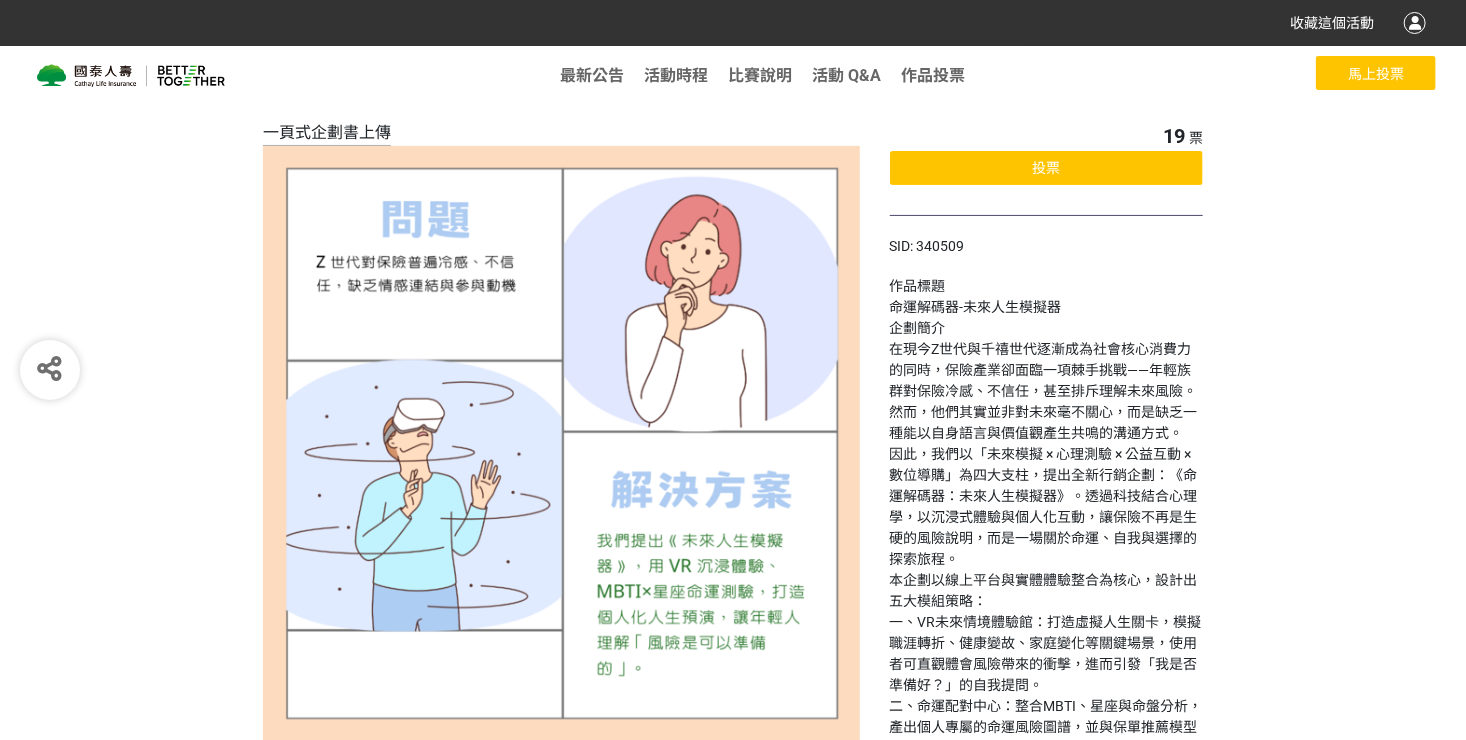 click on "投票" 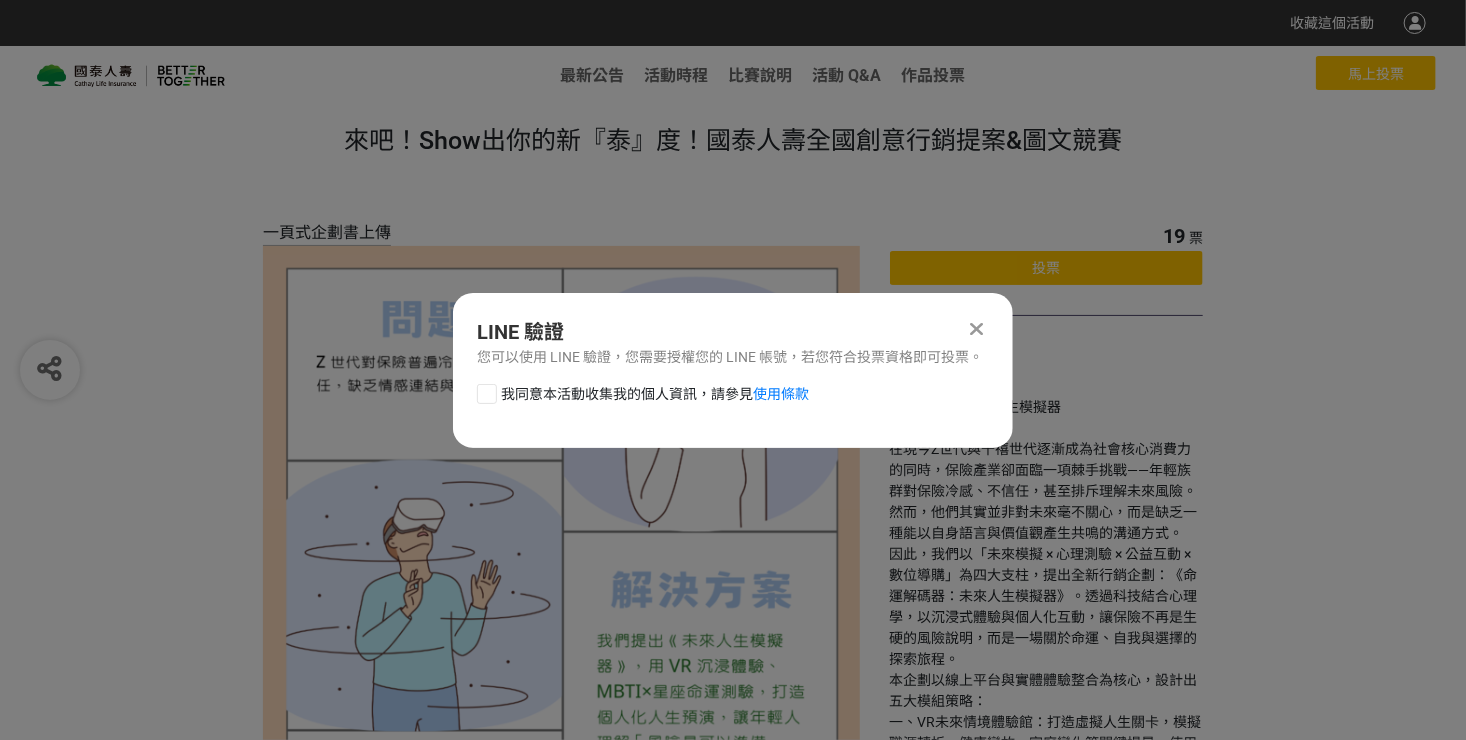 scroll, scrollTop: 0, scrollLeft: 0, axis: both 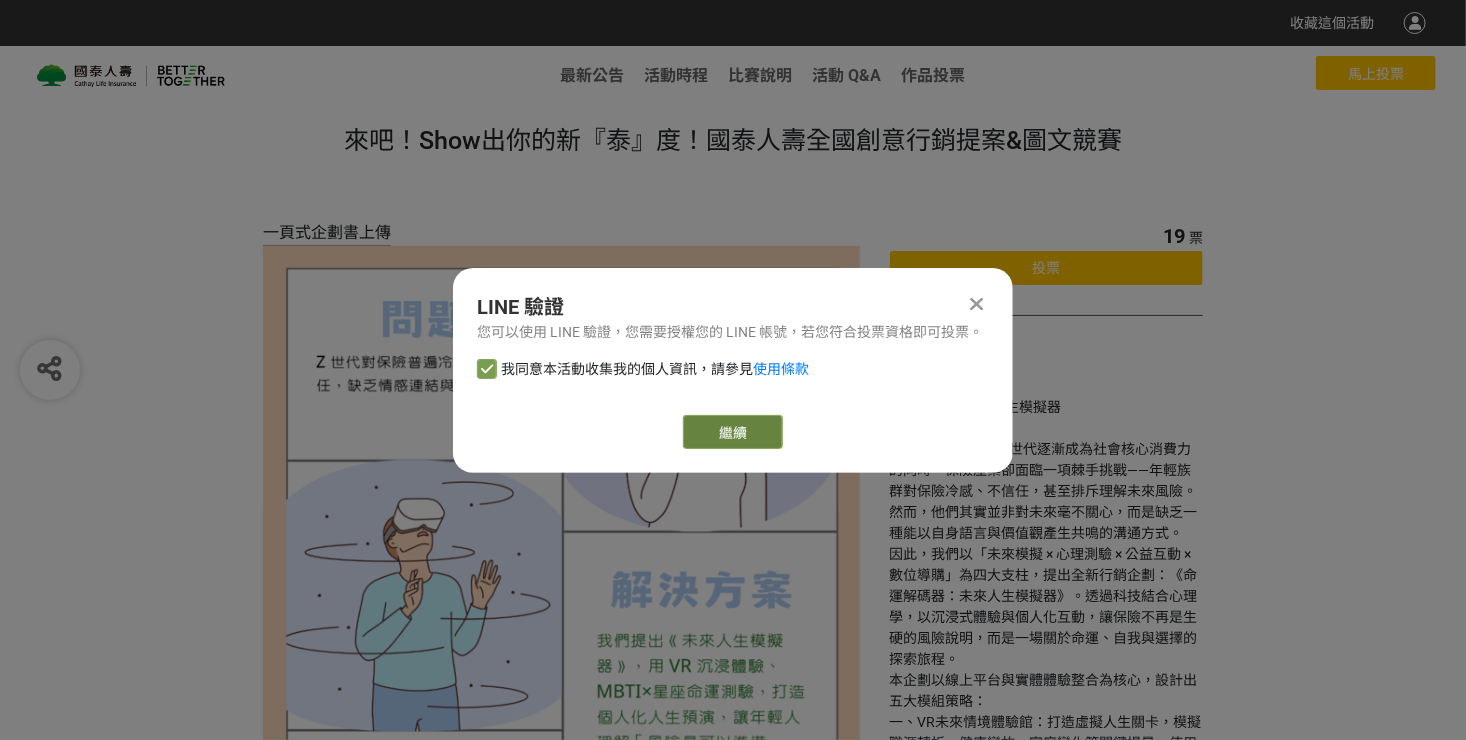 click on "繼續" at bounding box center (733, 432) 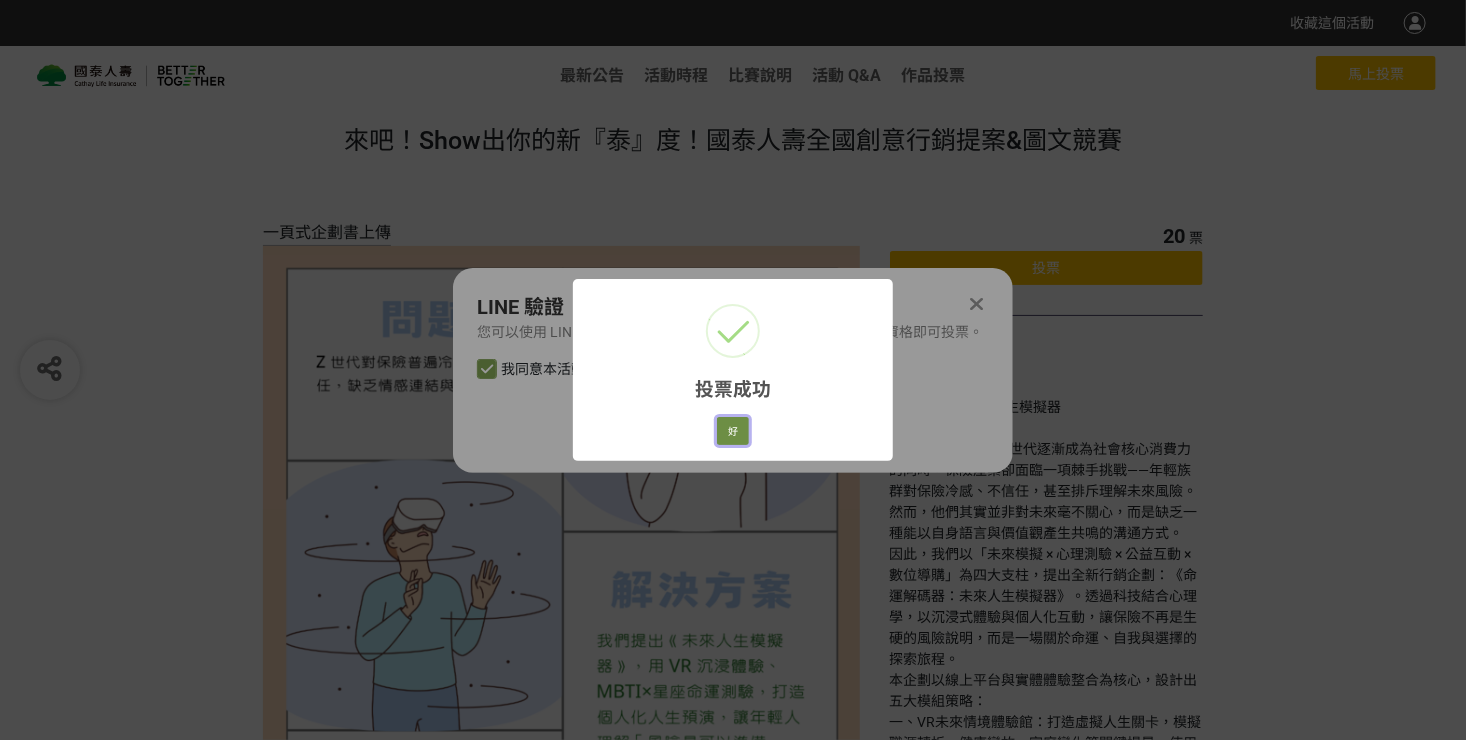 click on "好" at bounding box center [733, 431] 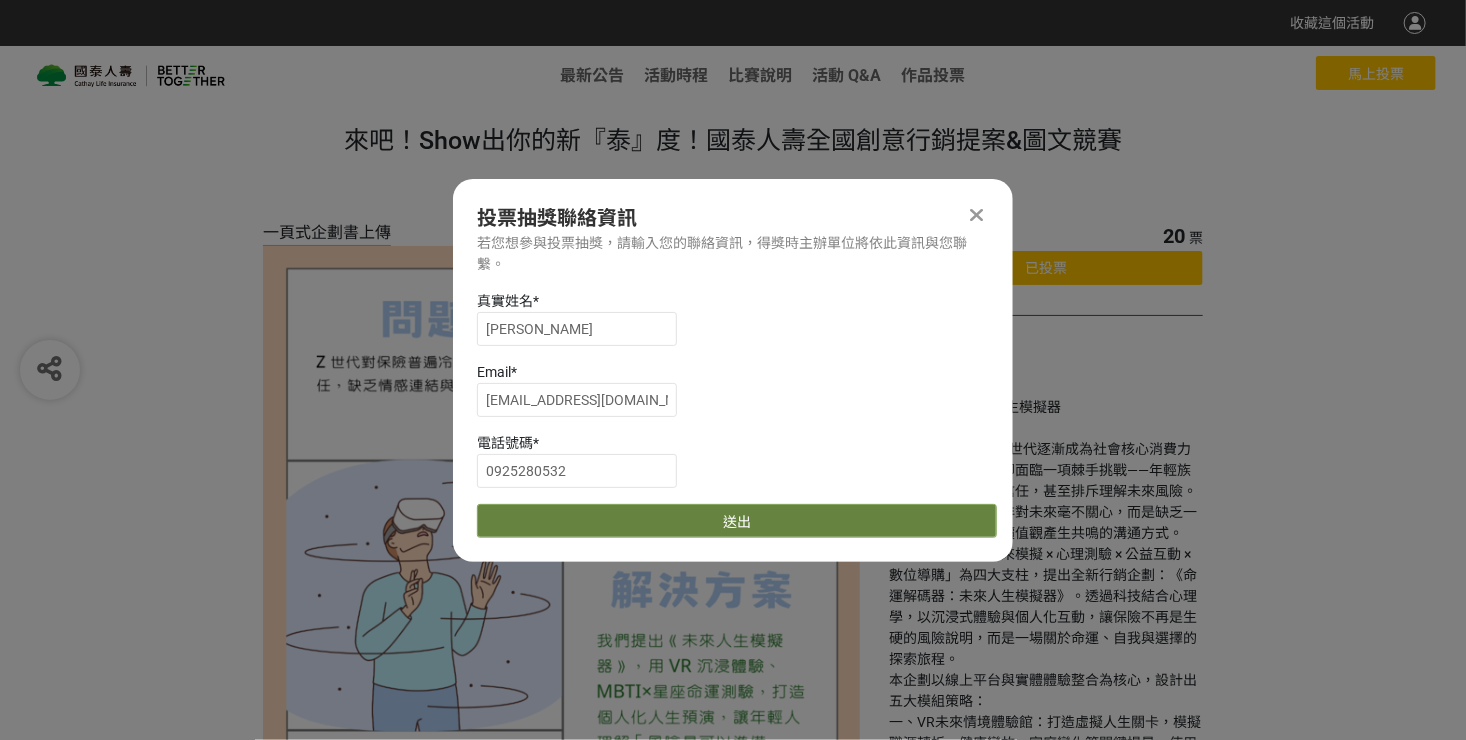 click on "送出" at bounding box center [737, 521] 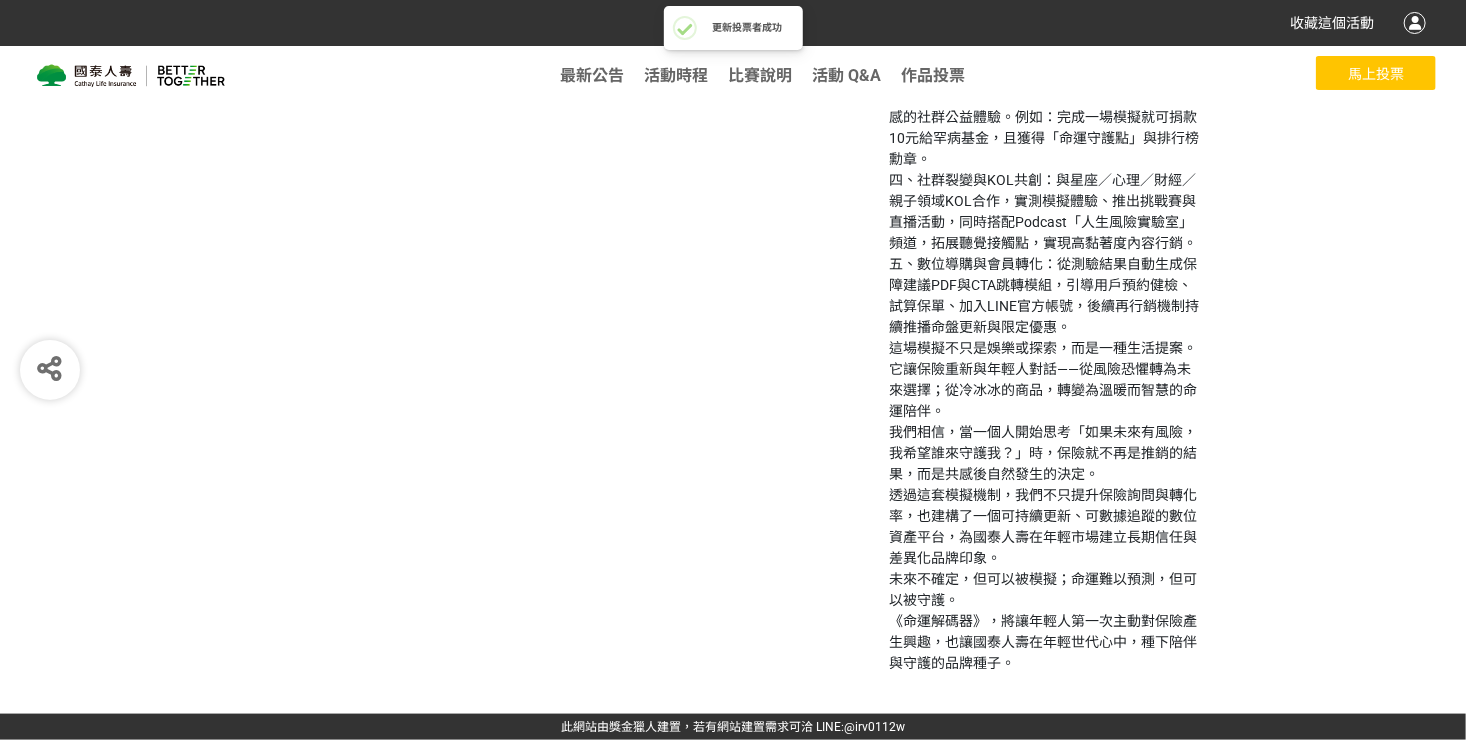 scroll, scrollTop: 315, scrollLeft: 0, axis: vertical 